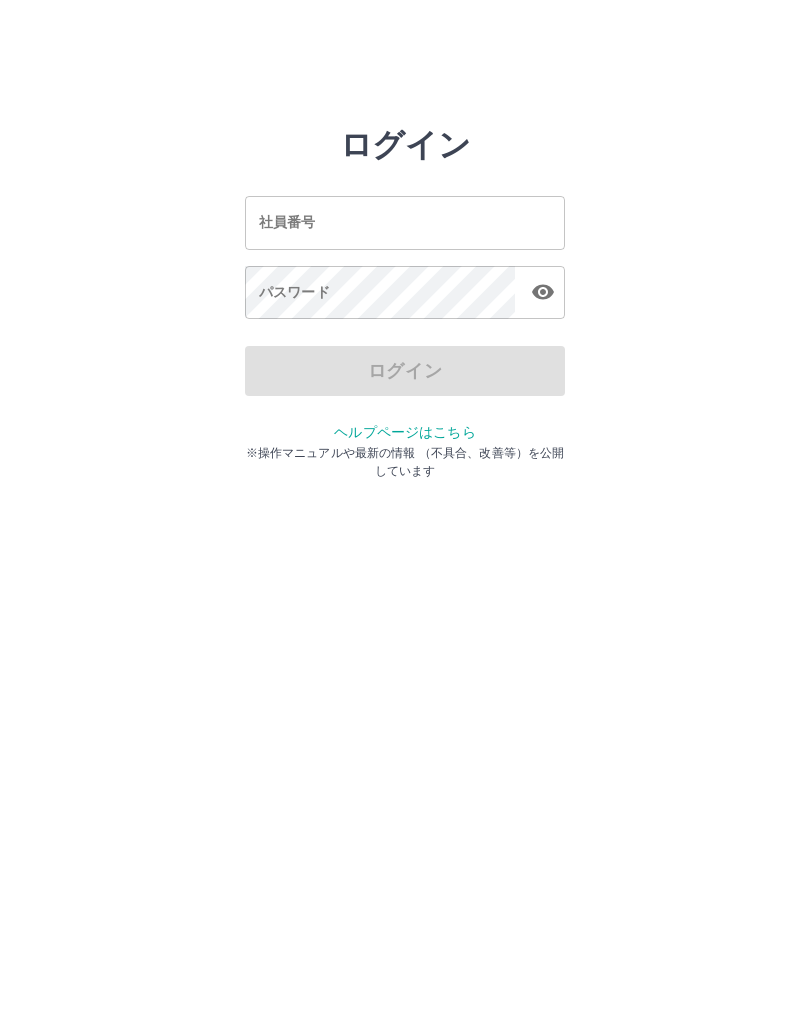 scroll, scrollTop: 0, scrollLeft: 0, axis: both 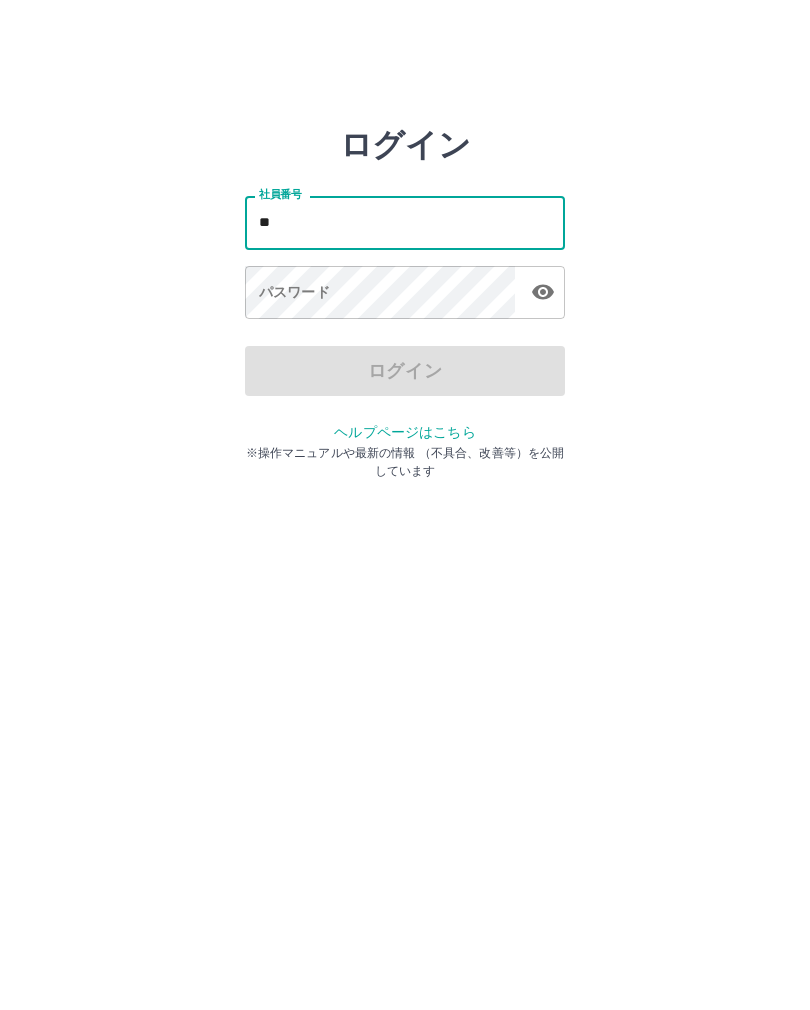 type on "*" 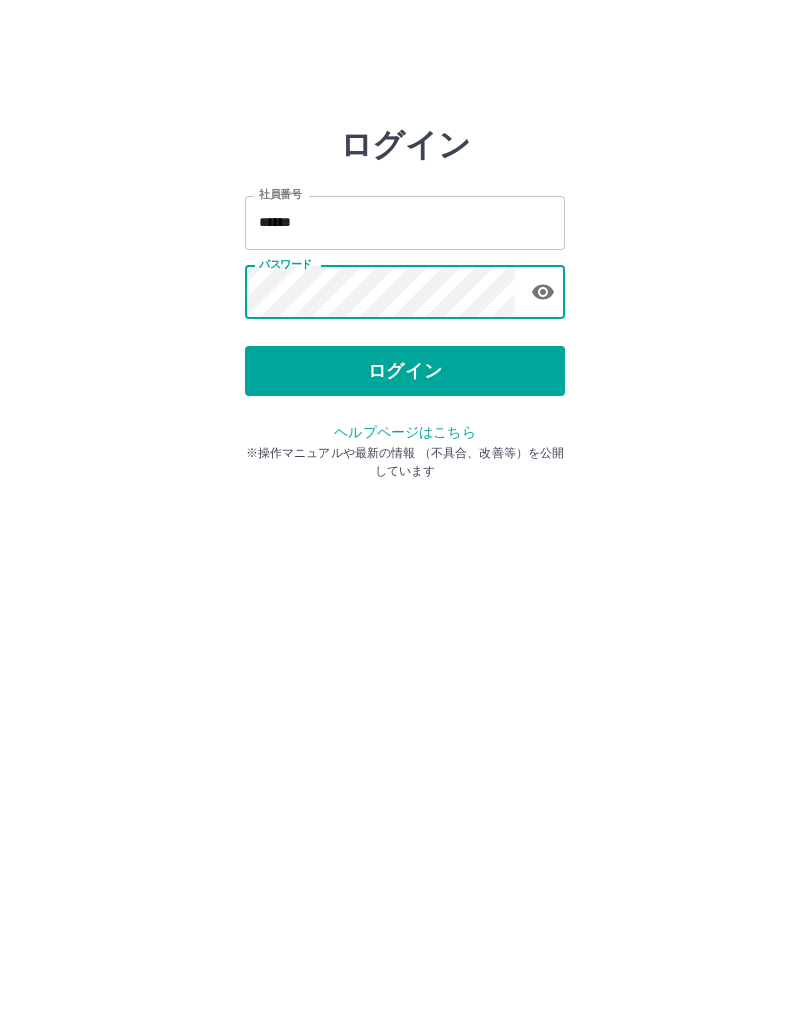 click on "ログイン" at bounding box center (405, 371) 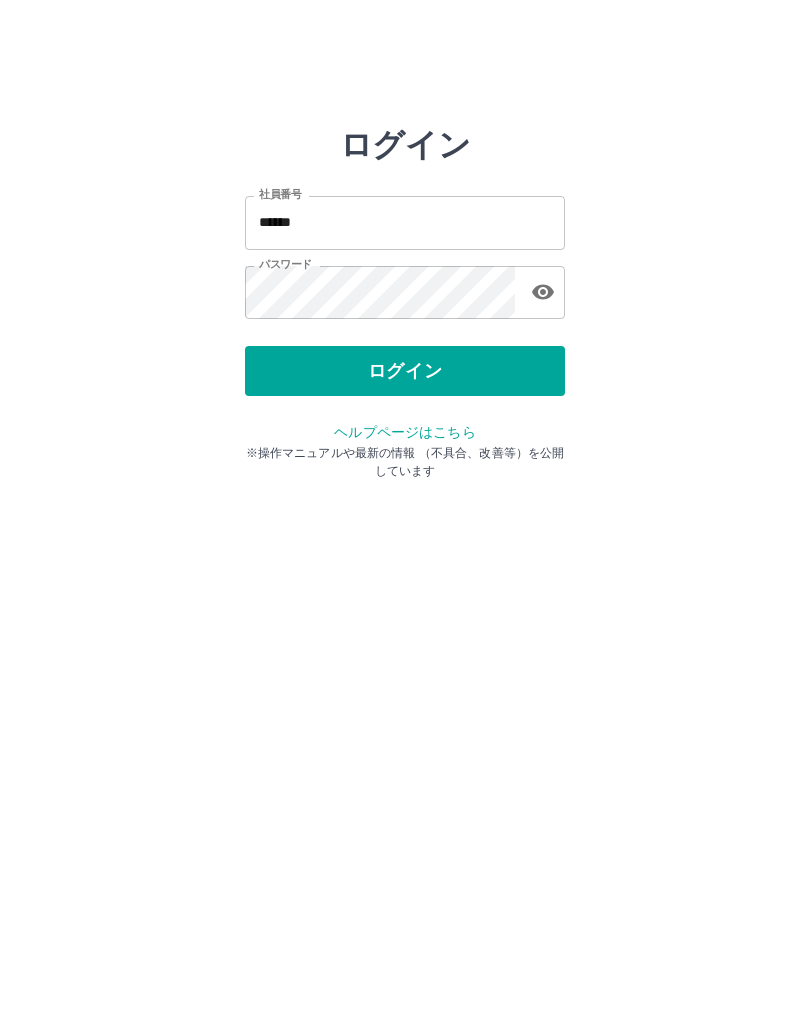 click 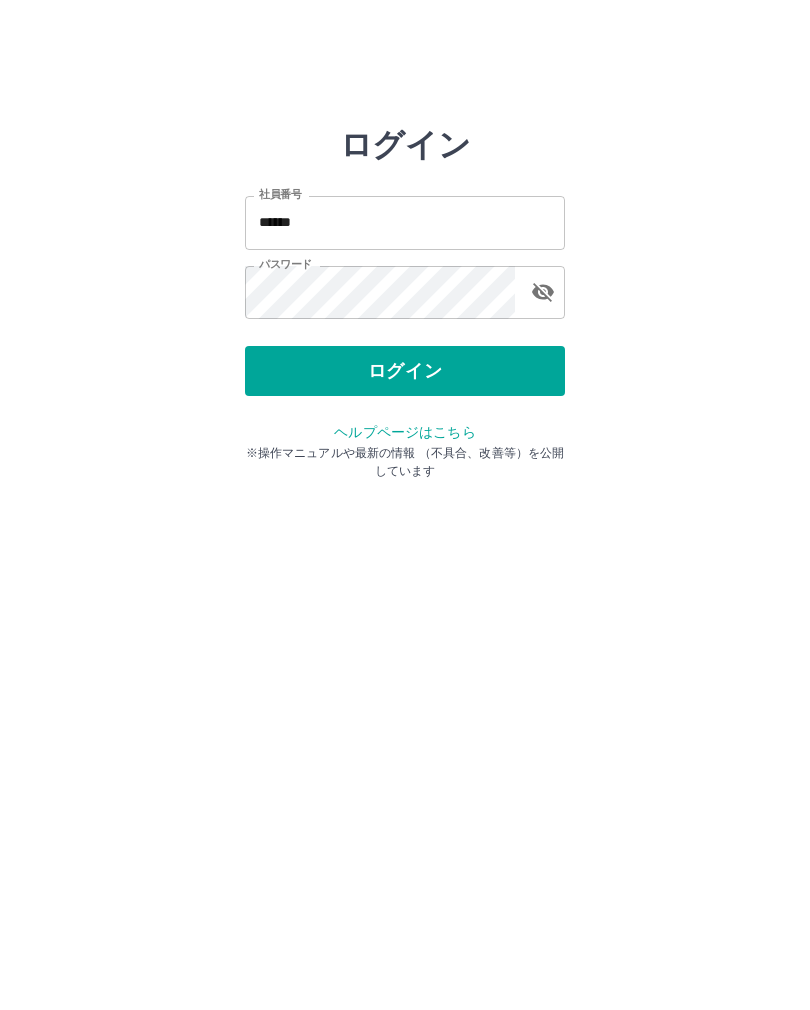 click on "ログイン" at bounding box center [405, 371] 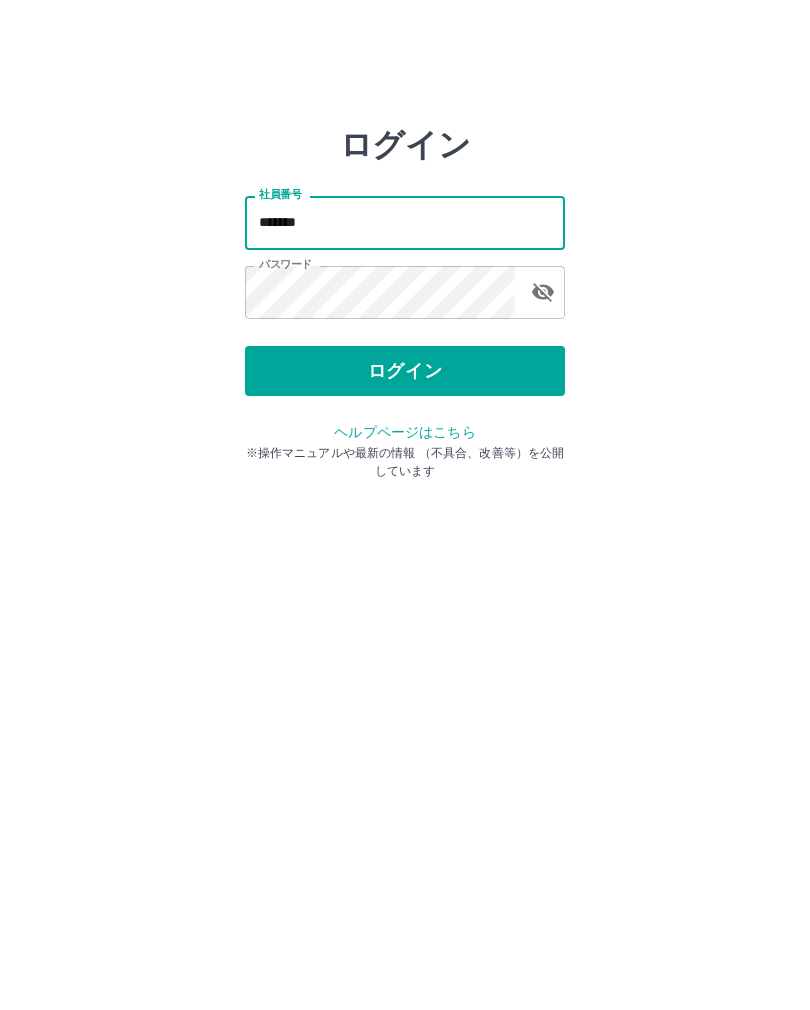 type on "*******" 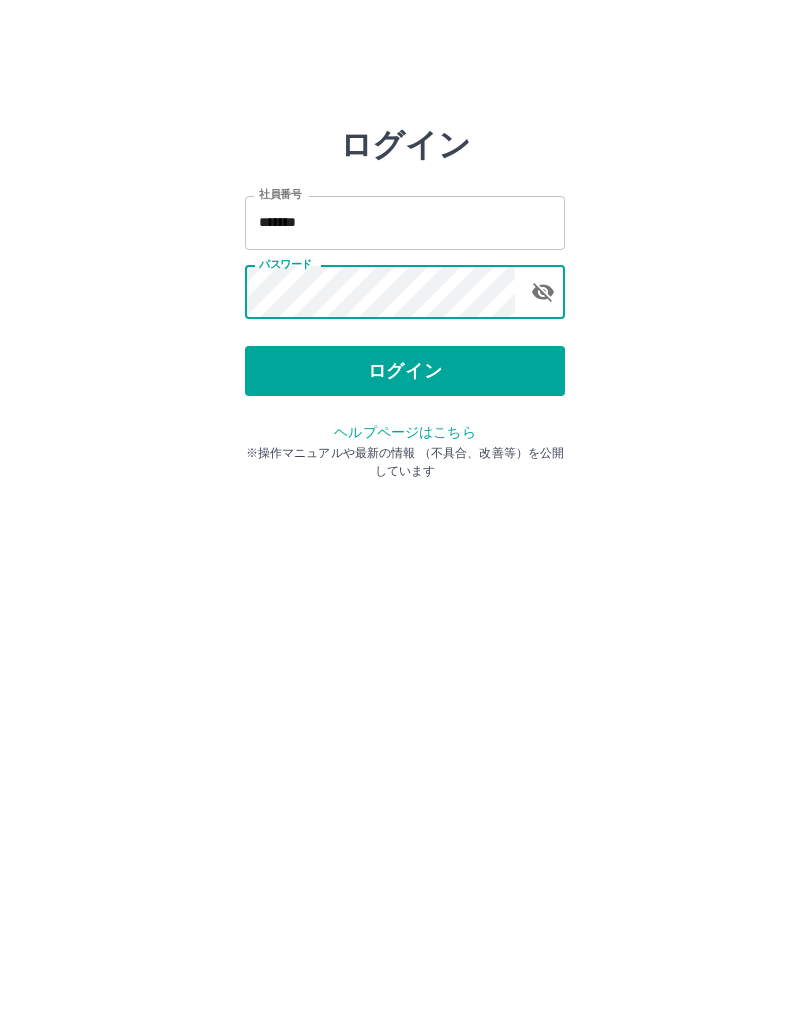 click on "ログイン" at bounding box center [405, 371] 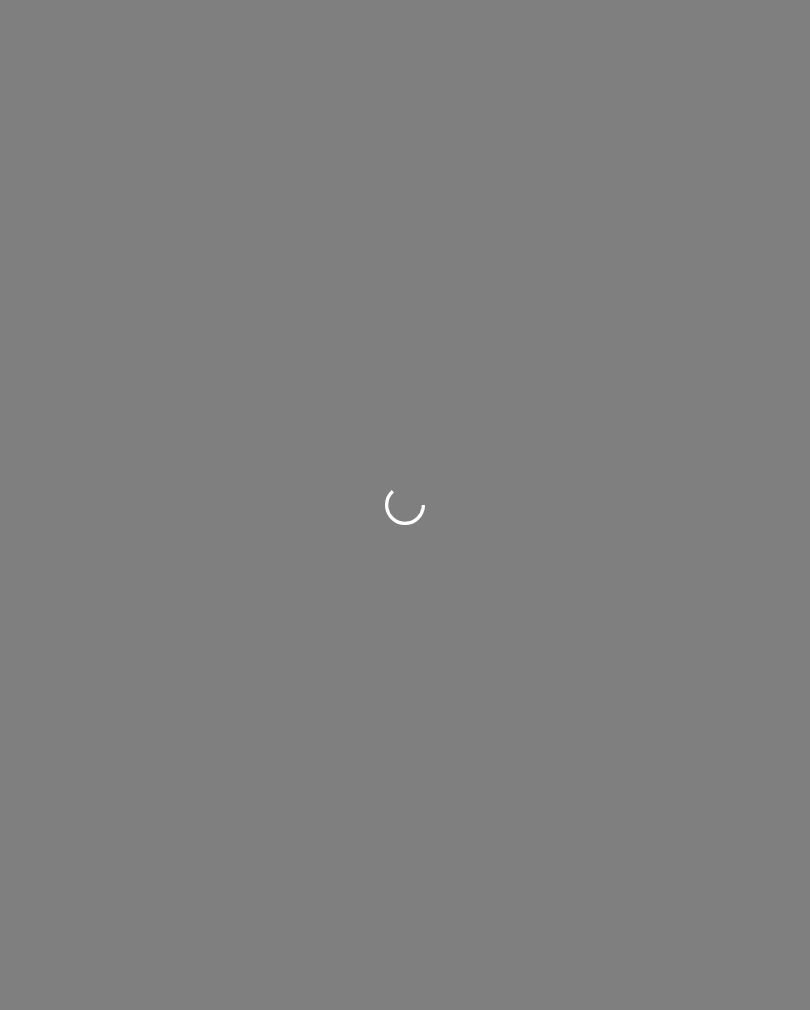 scroll, scrollTop: 0, scrollLeft: 0, axis: both 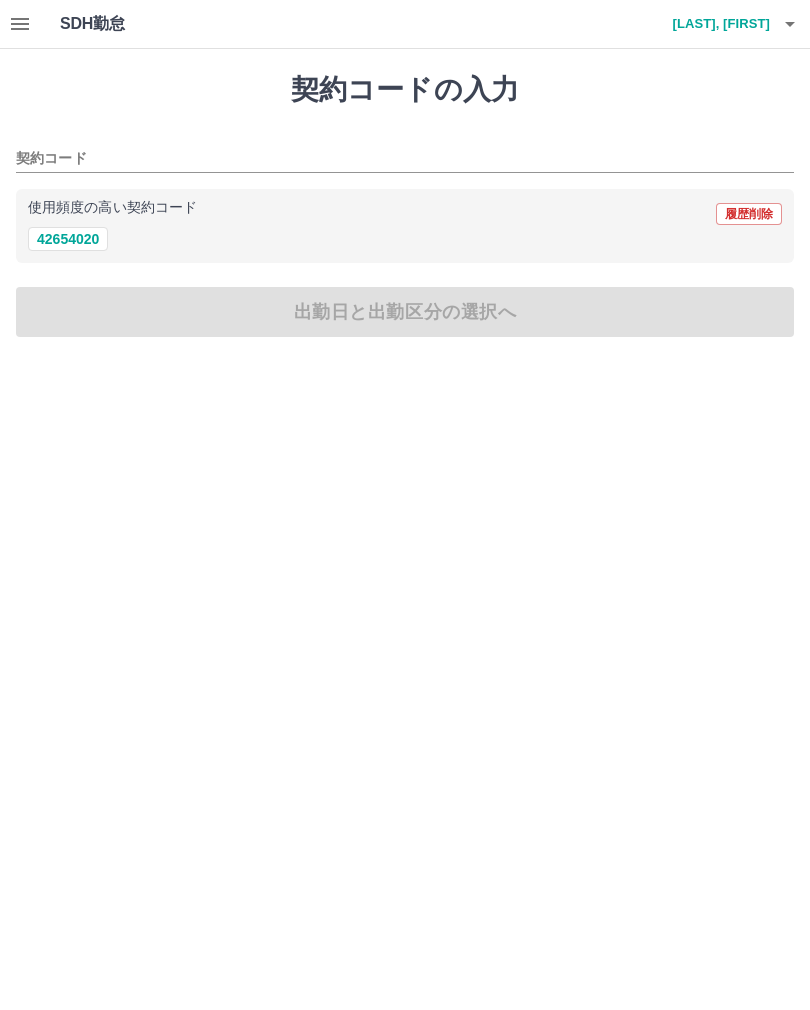 click on "契約コード" at bounding box center [390, 159] 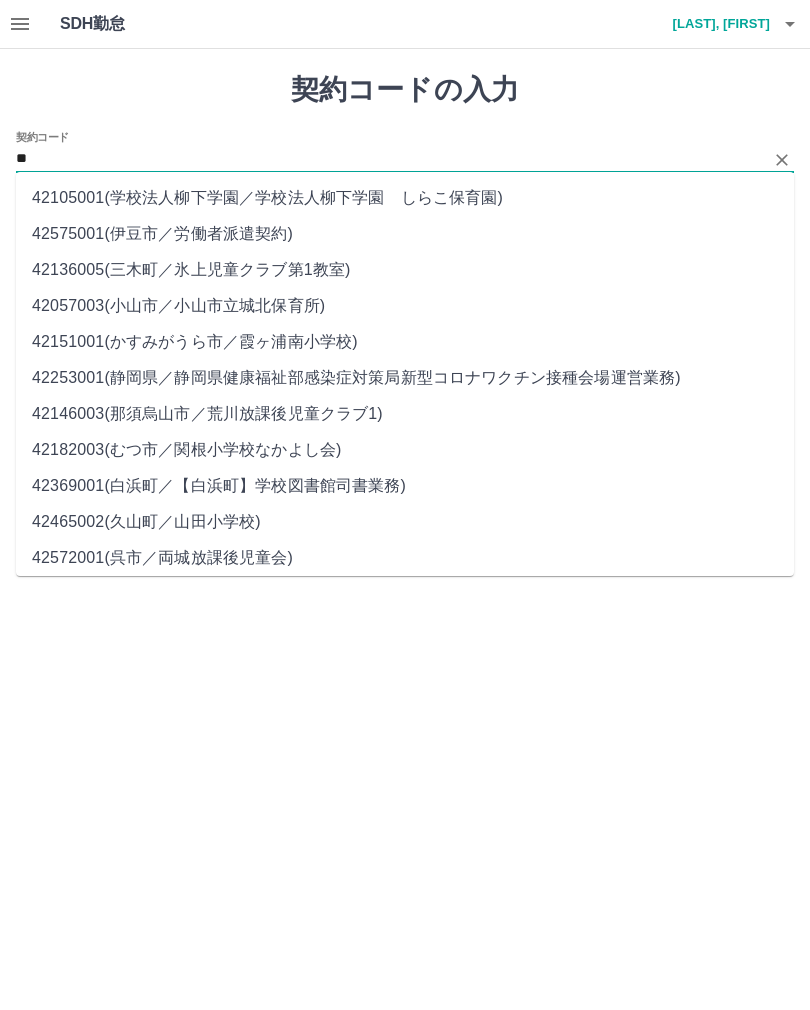 type on "*" 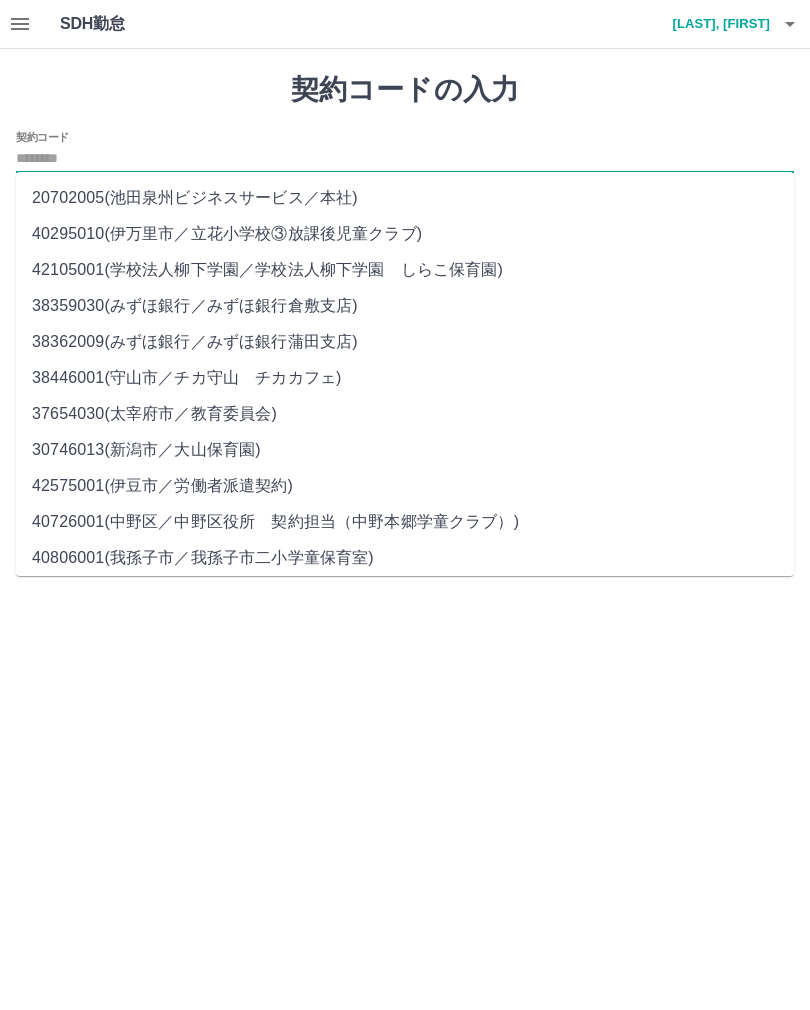 scroll, scrollTop: -1, scrollLeft: 0, axis: vertical 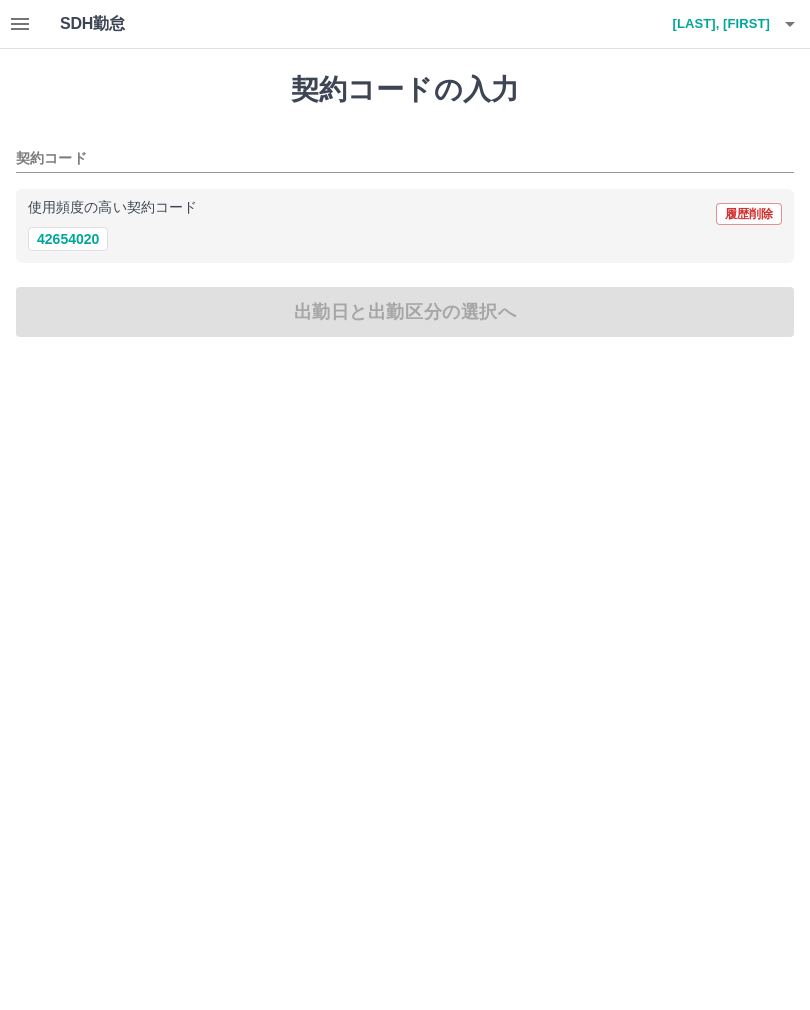click on "42654020" at bounding box center [68, 239] 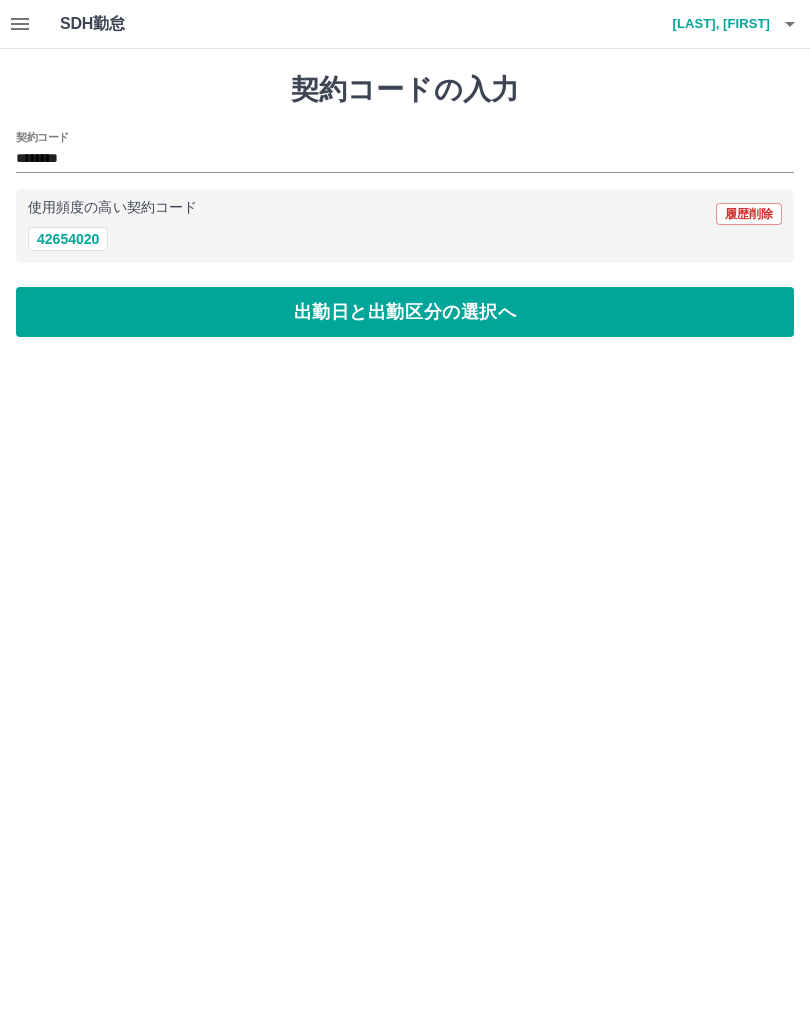 click on "出勤日と出勤区分の選択へ" at bounding box center [405, 312] 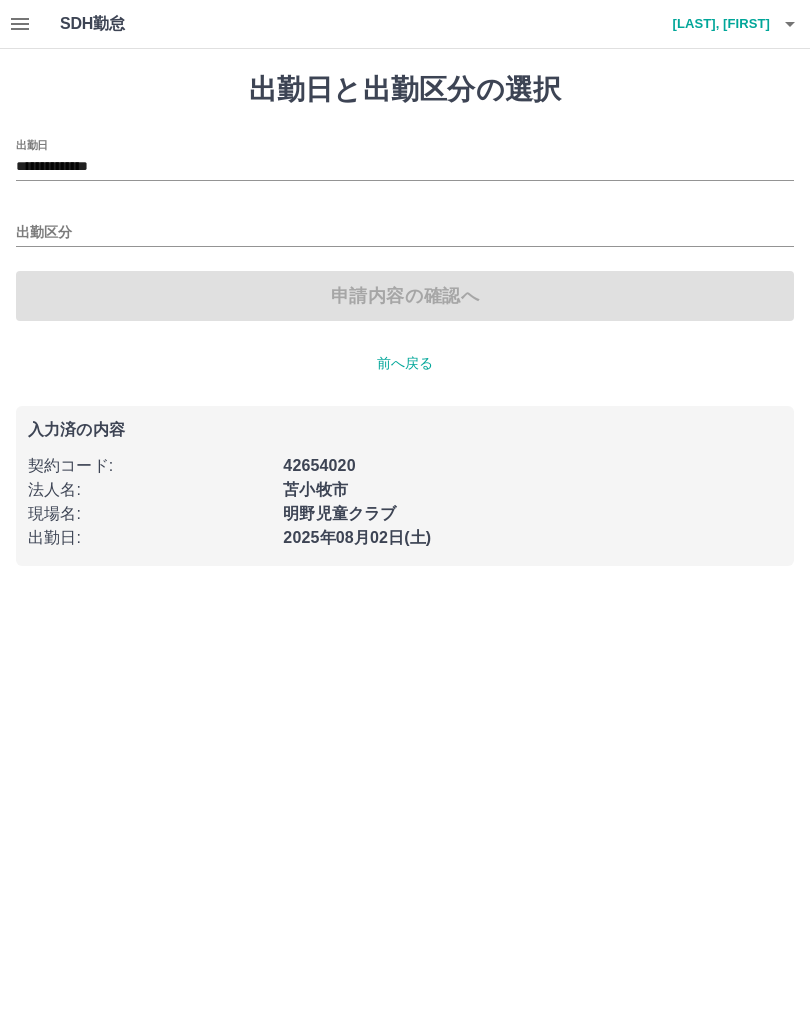 click on "出勤日と出勤区分の選択" at bounding box center [405, 90] 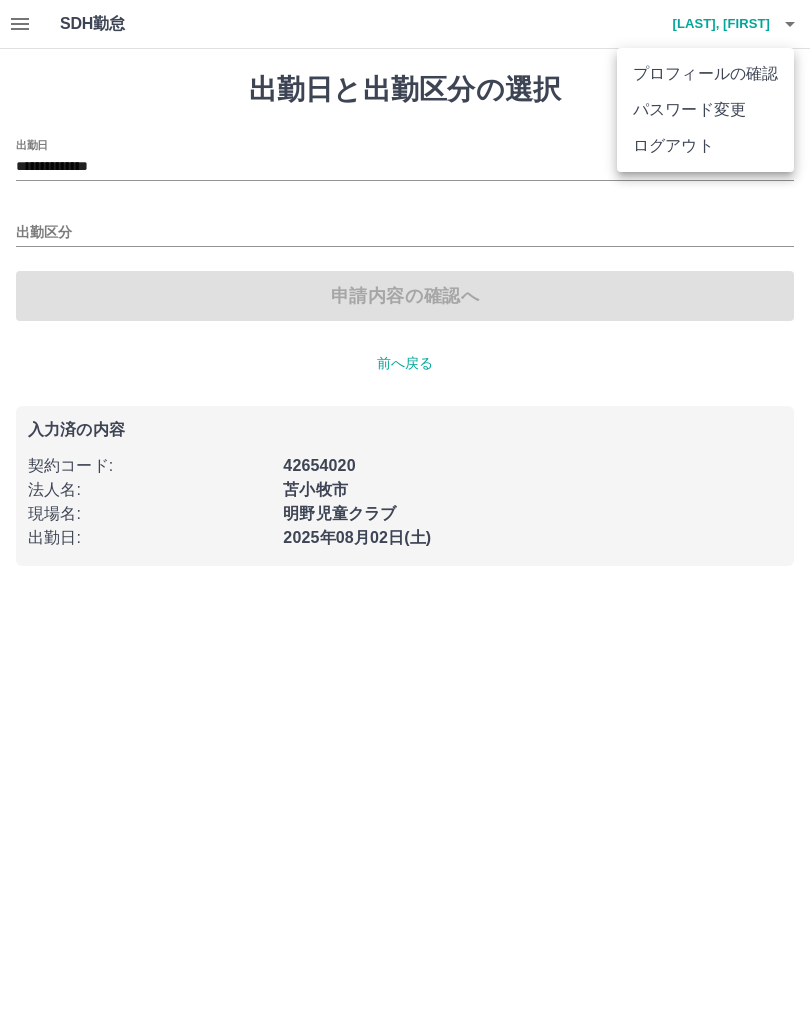 click at bounding box center (405, 505) 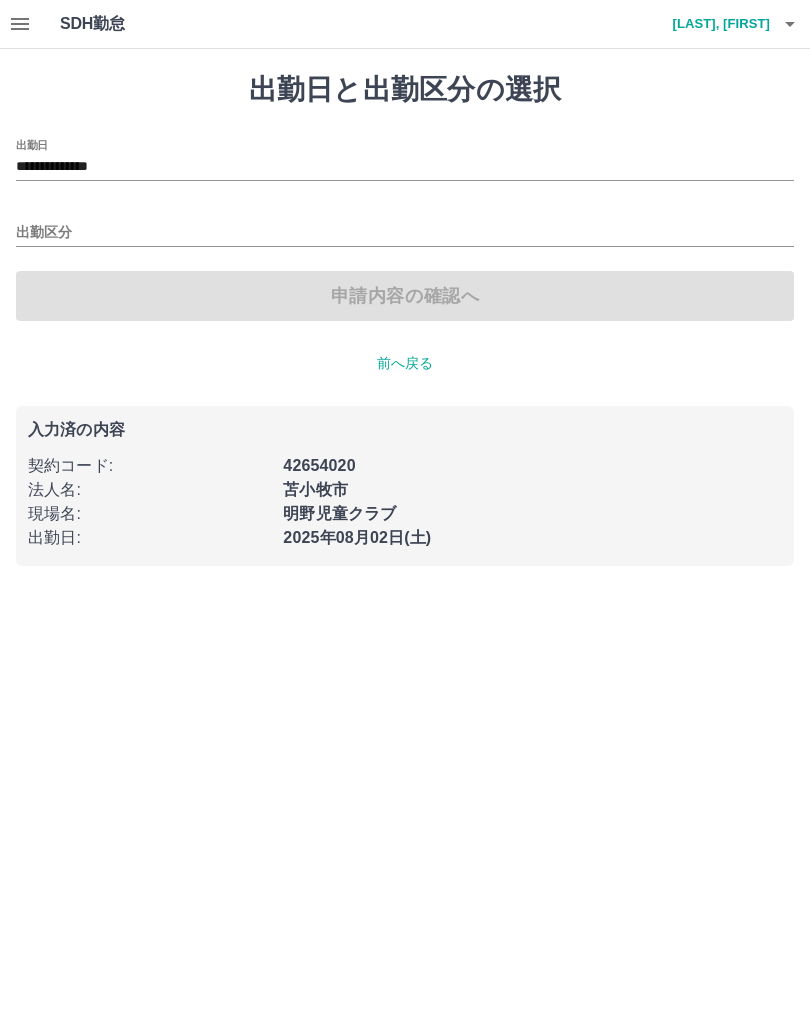 click on "出勤区分" at bounding box center (405, 233) 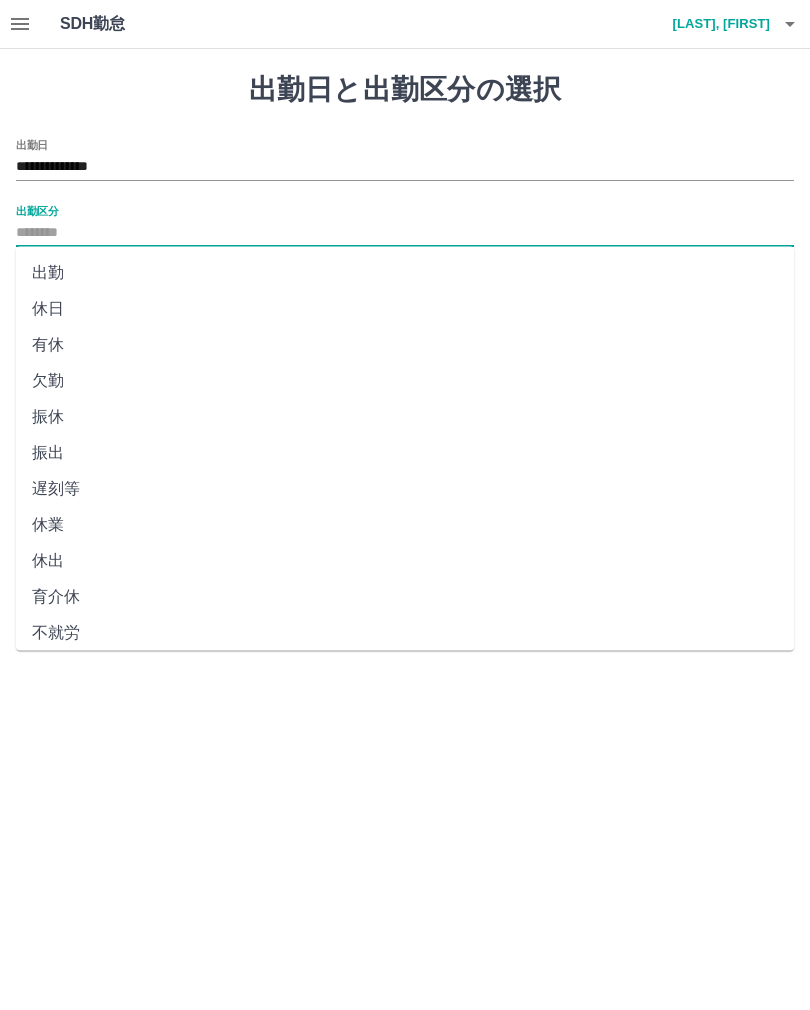 click on "出勤" at bounding box center [405, 273] 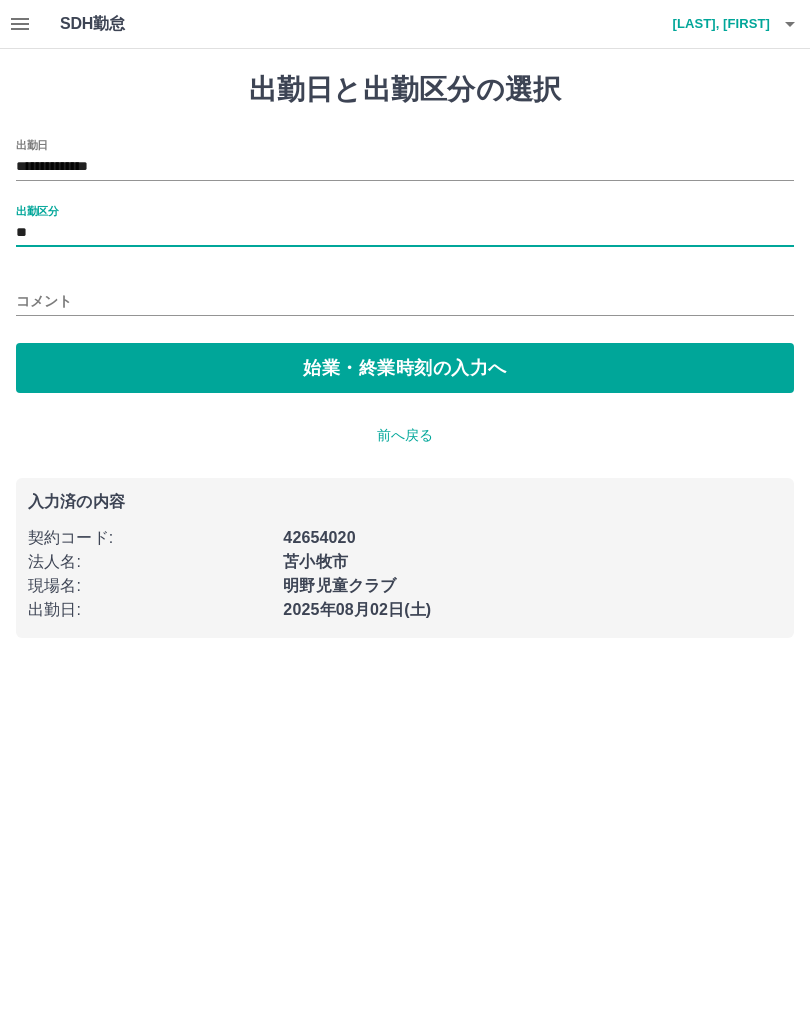 click on "始業・終業時刻の入力へ" at bounding box center [405, 368] 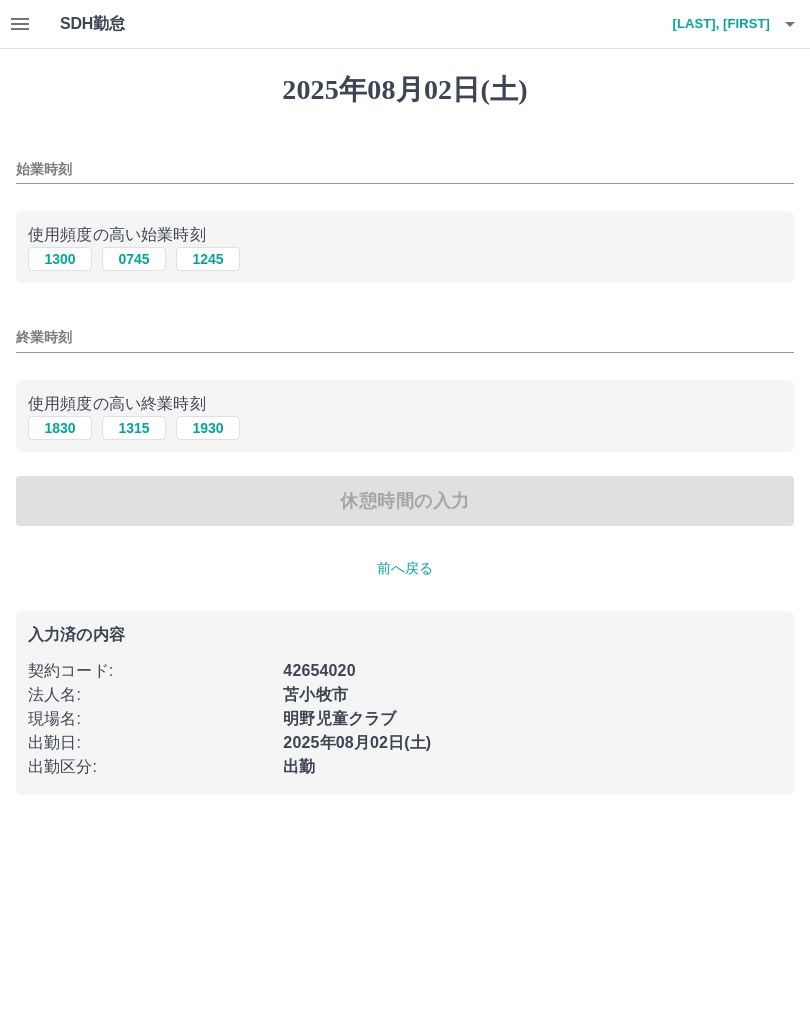 click on "休憩時間の入力" at bounding box center (405, 501) 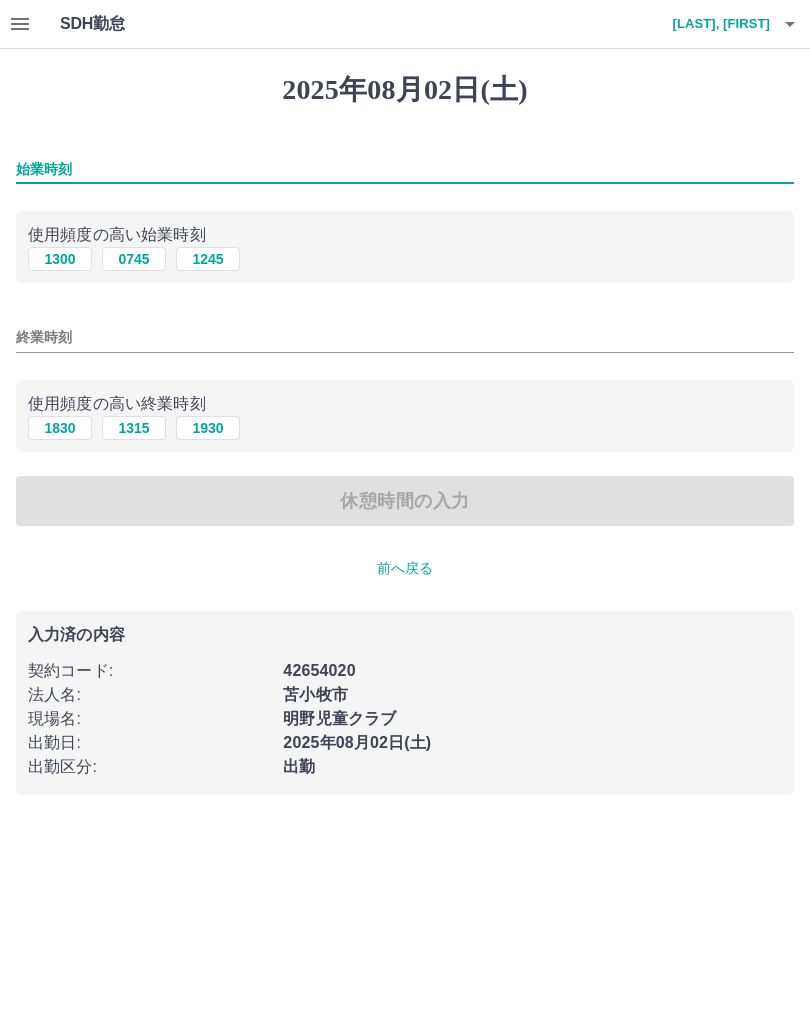 click on "始業時刻" at bounding box center (405, 169) 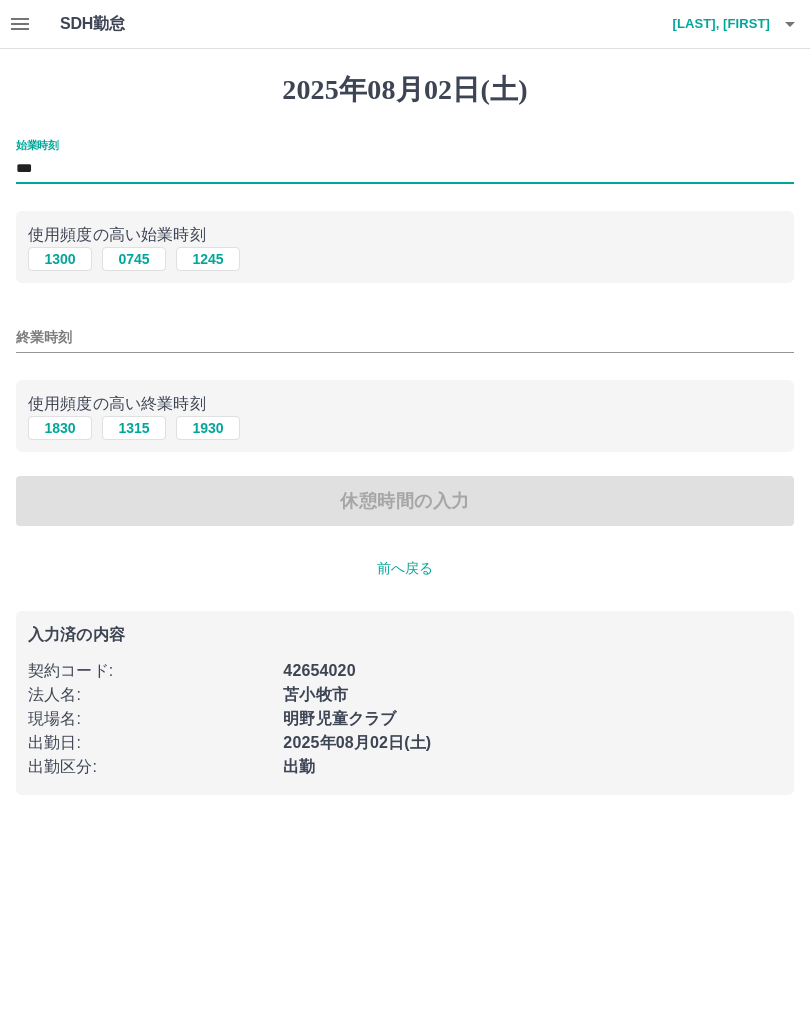 click on "0745" at bounding box center (134, 259) 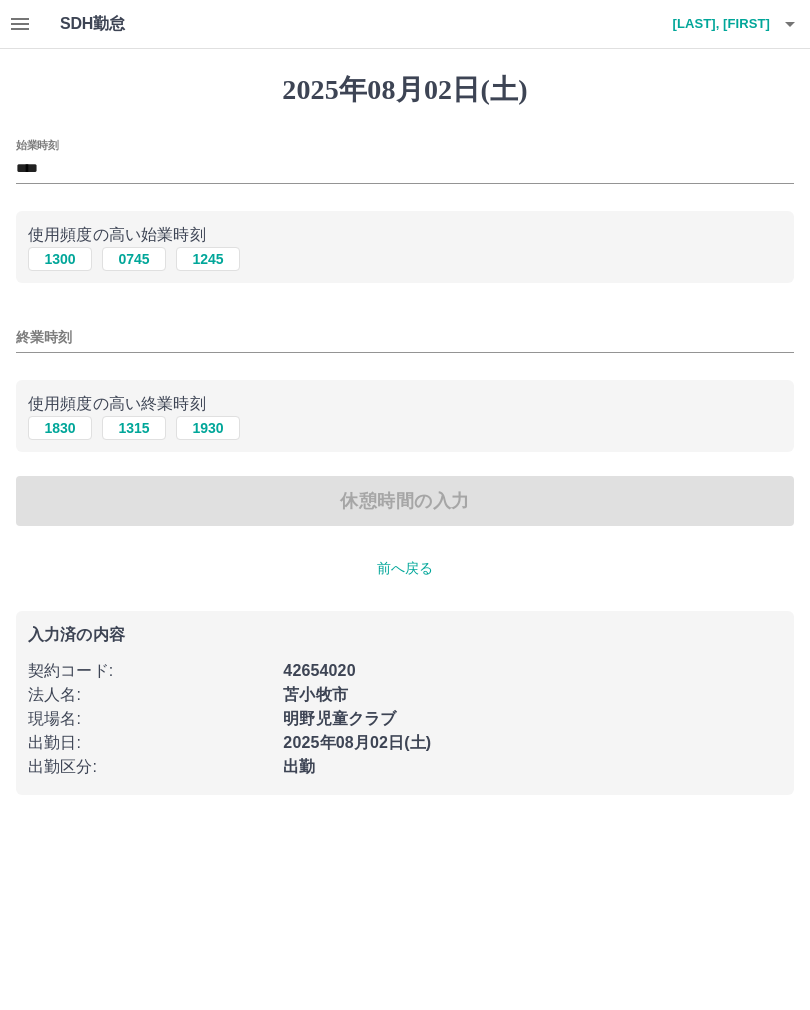 click on "1315" at bounding box center [134, 428] 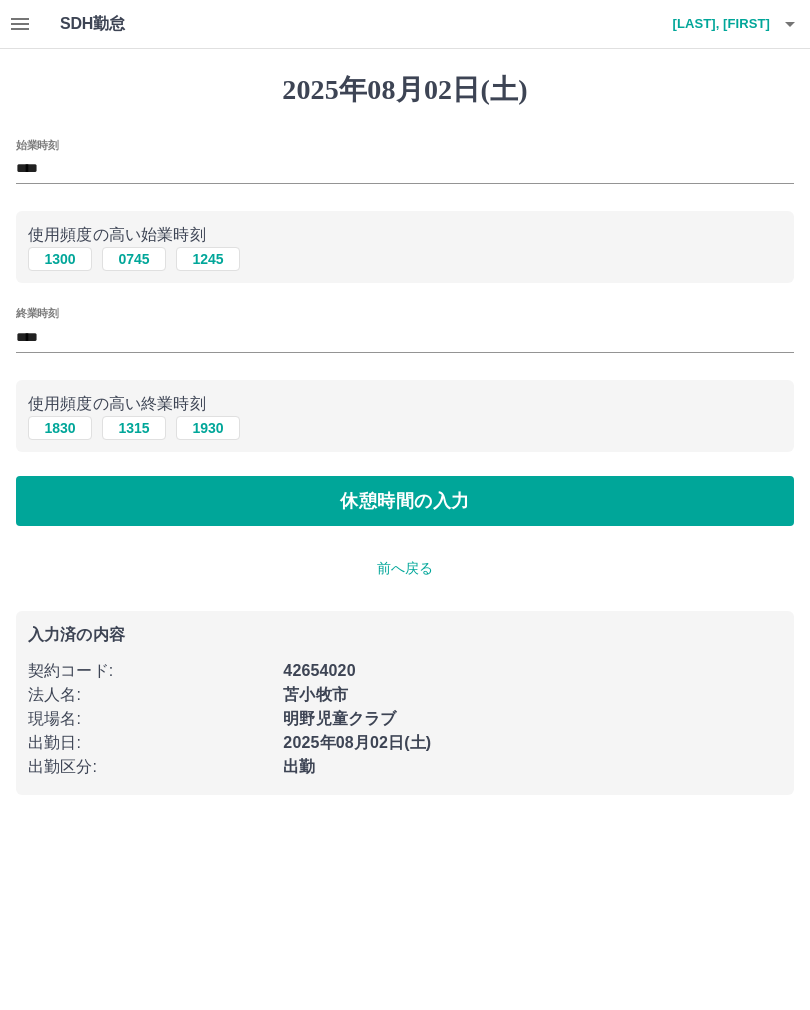 click on "休憩時間の入力" at bounding box center (405, 501) 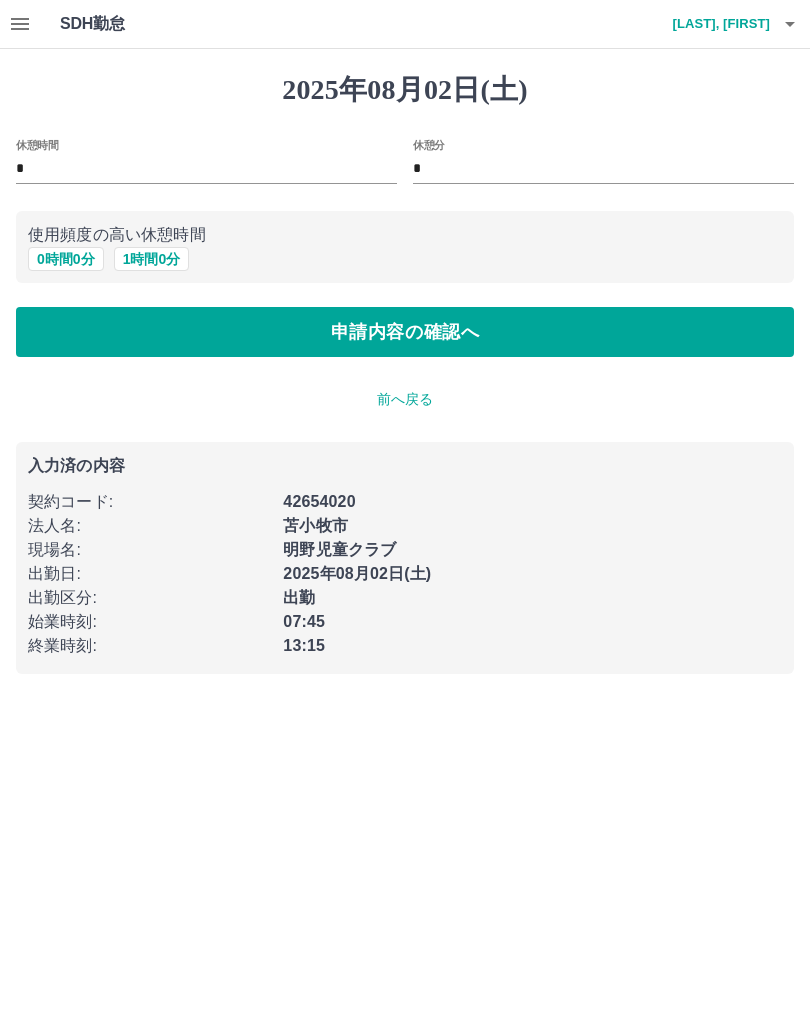 click on "申請内容の確認へ" at bounding box center [405, 332] 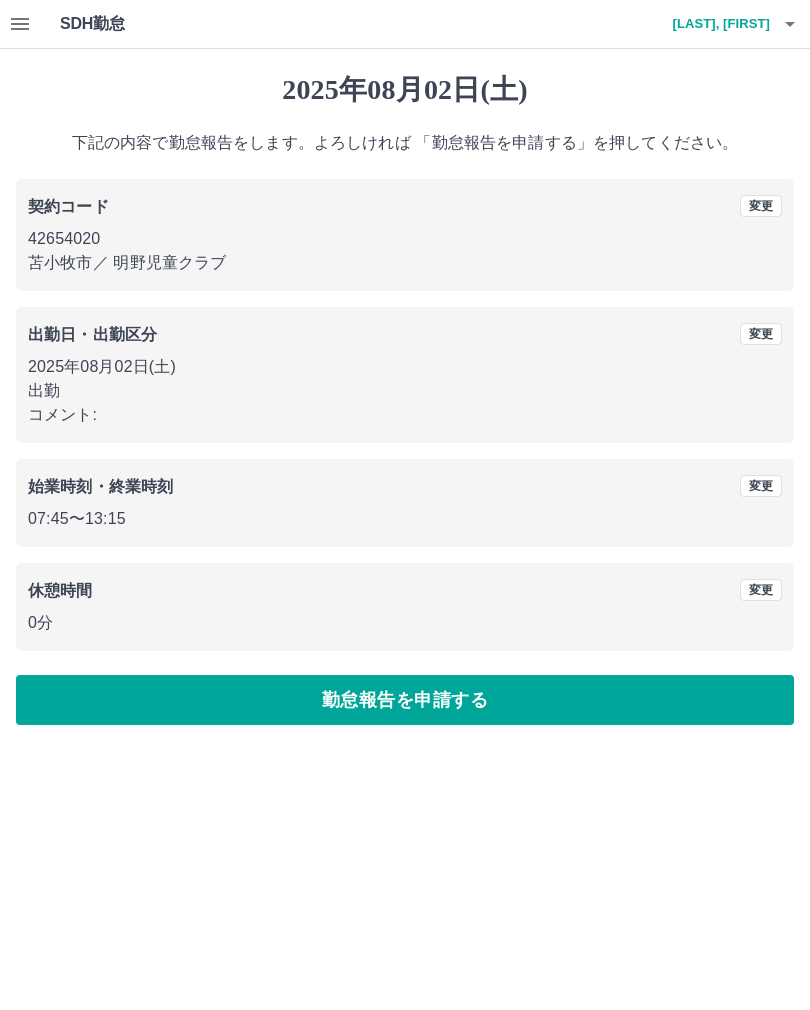 click on "勤怠報告を申請する" at bounding box center (405, 700) 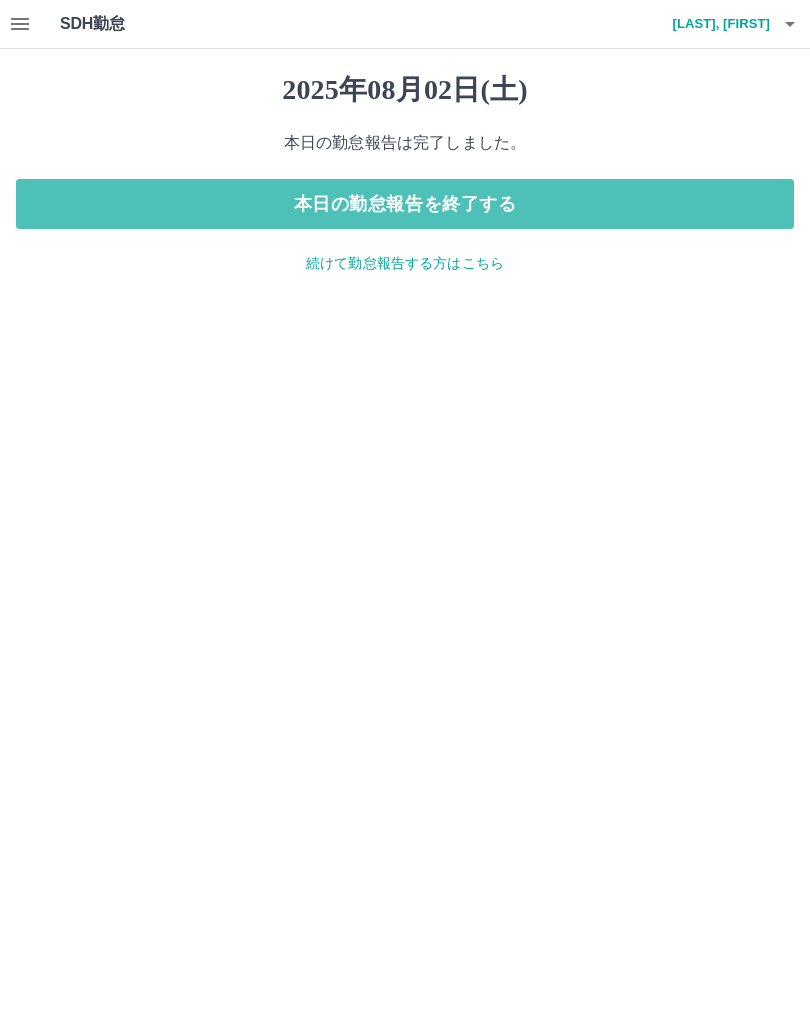 click on "本日の勤怠報告を終了する" at bounding box center [405, 204] 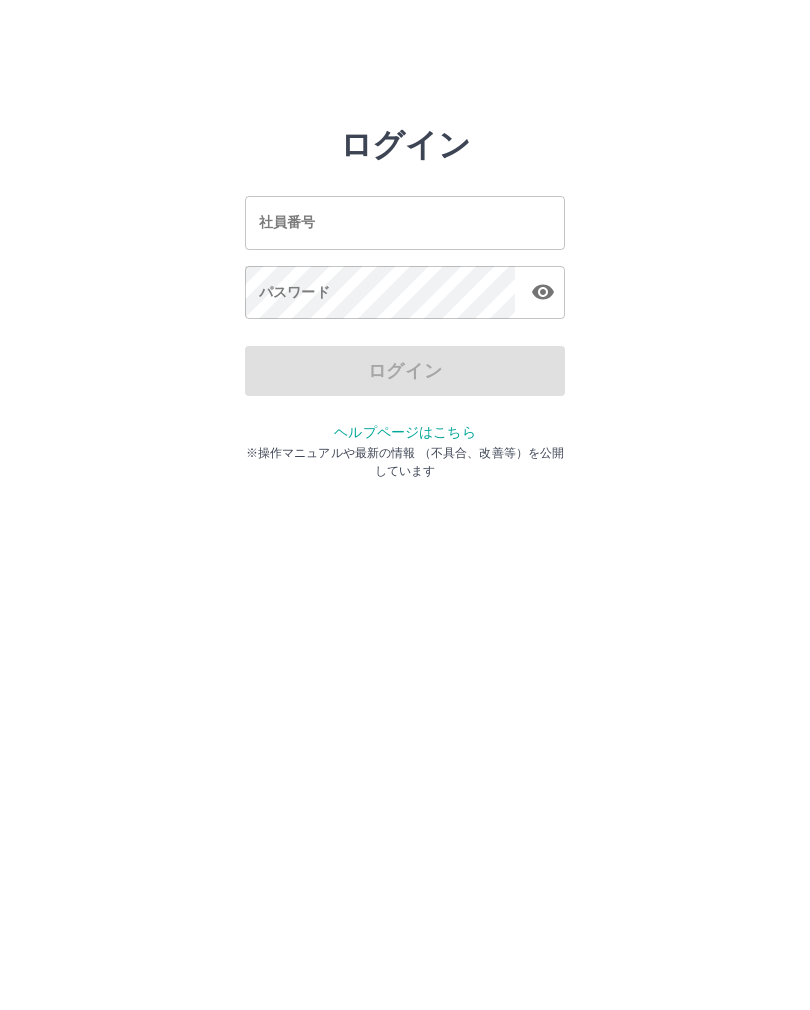 scroll, scrollTop: 0, scrollLeft: 0, axis: both 